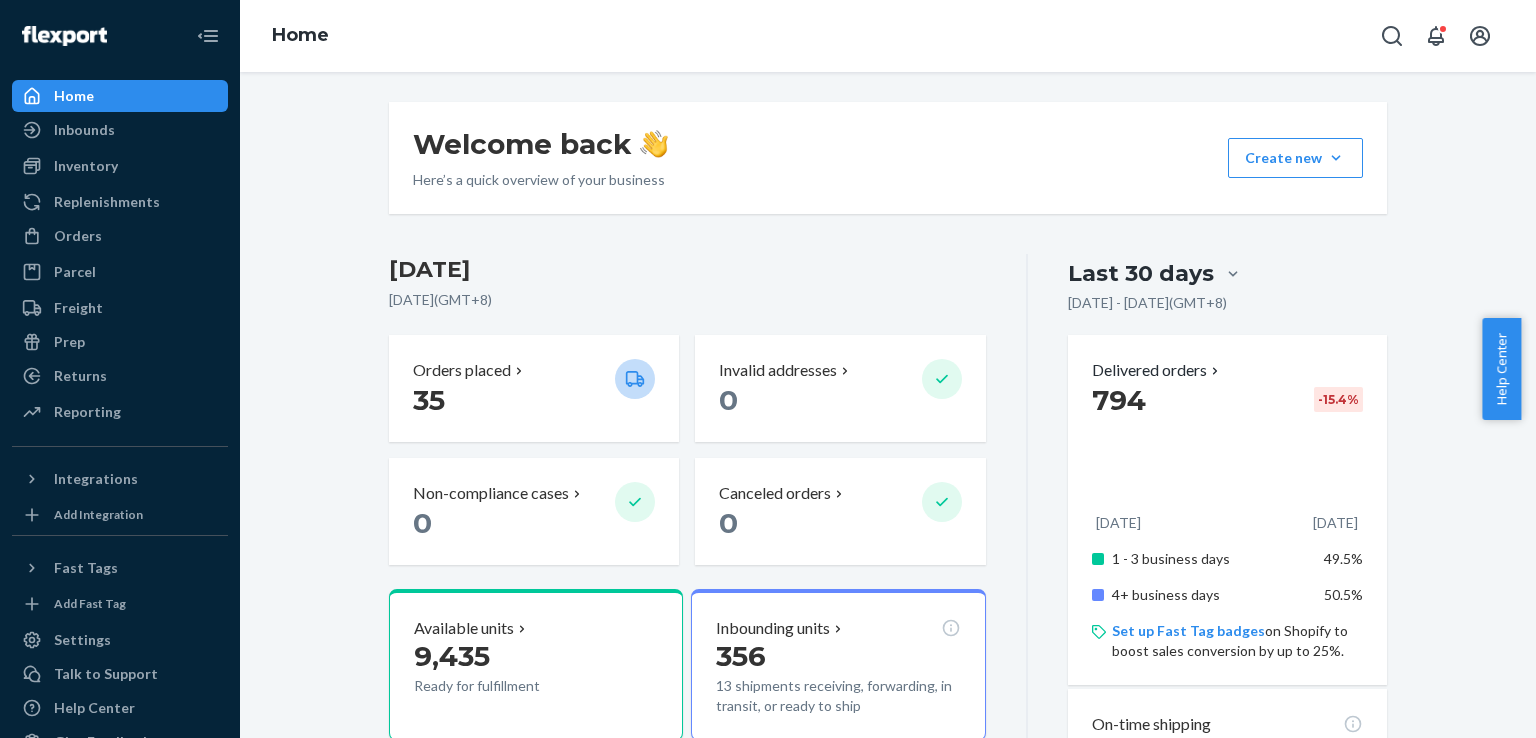 scroll, scrollTop: 0, scrollLeft: 0, axis: both 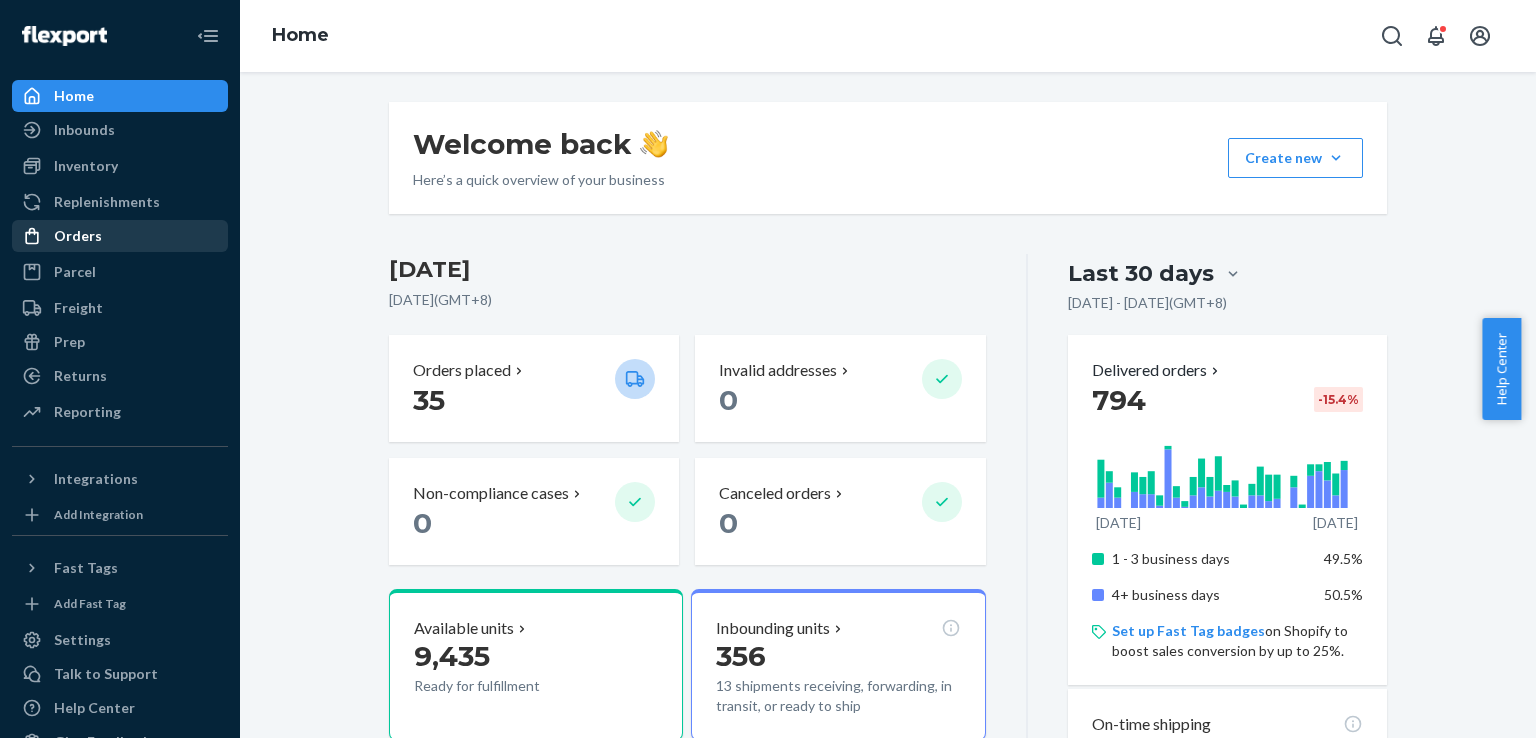 click on "Orders" at bounding box center [78, 236] 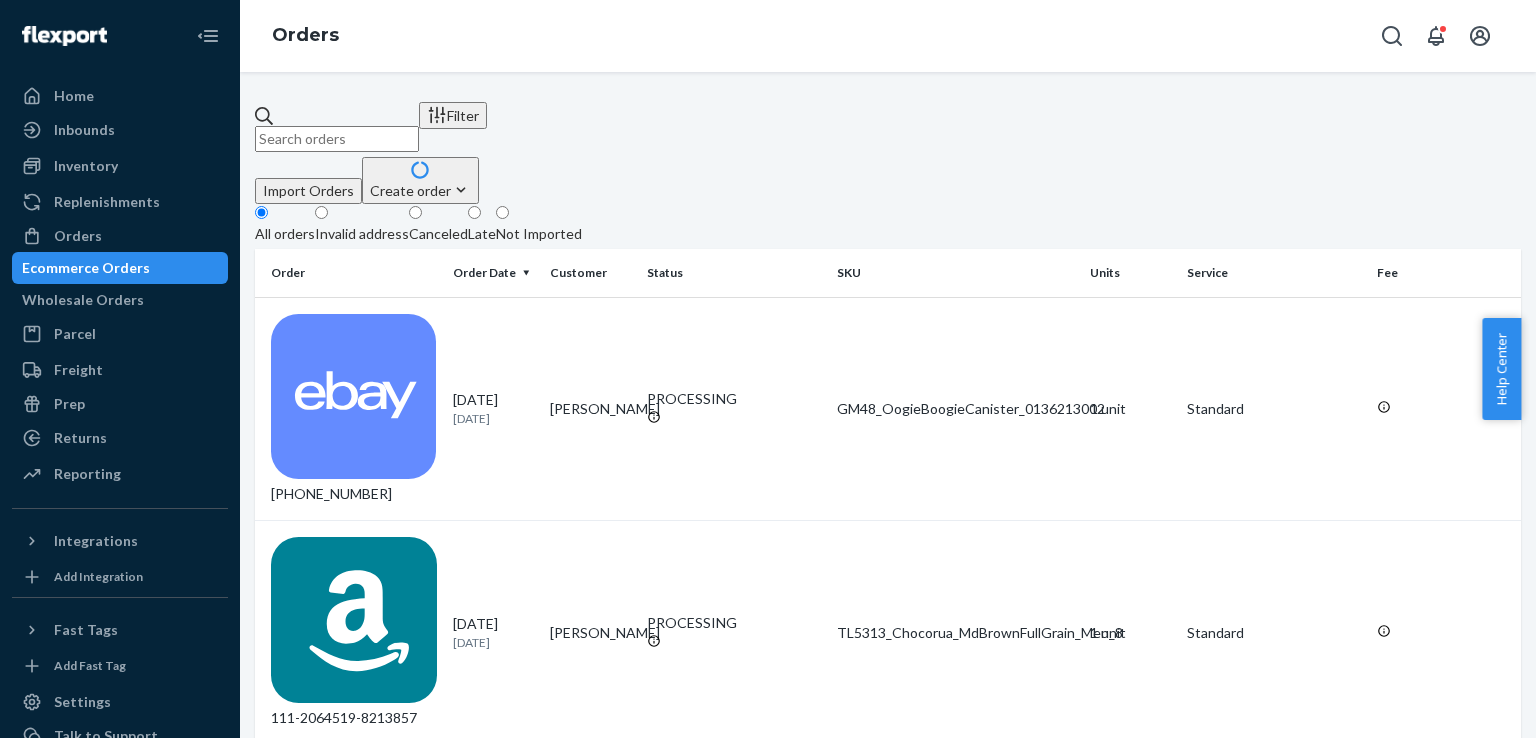 click on "Late" at bounding box center (482, 234) 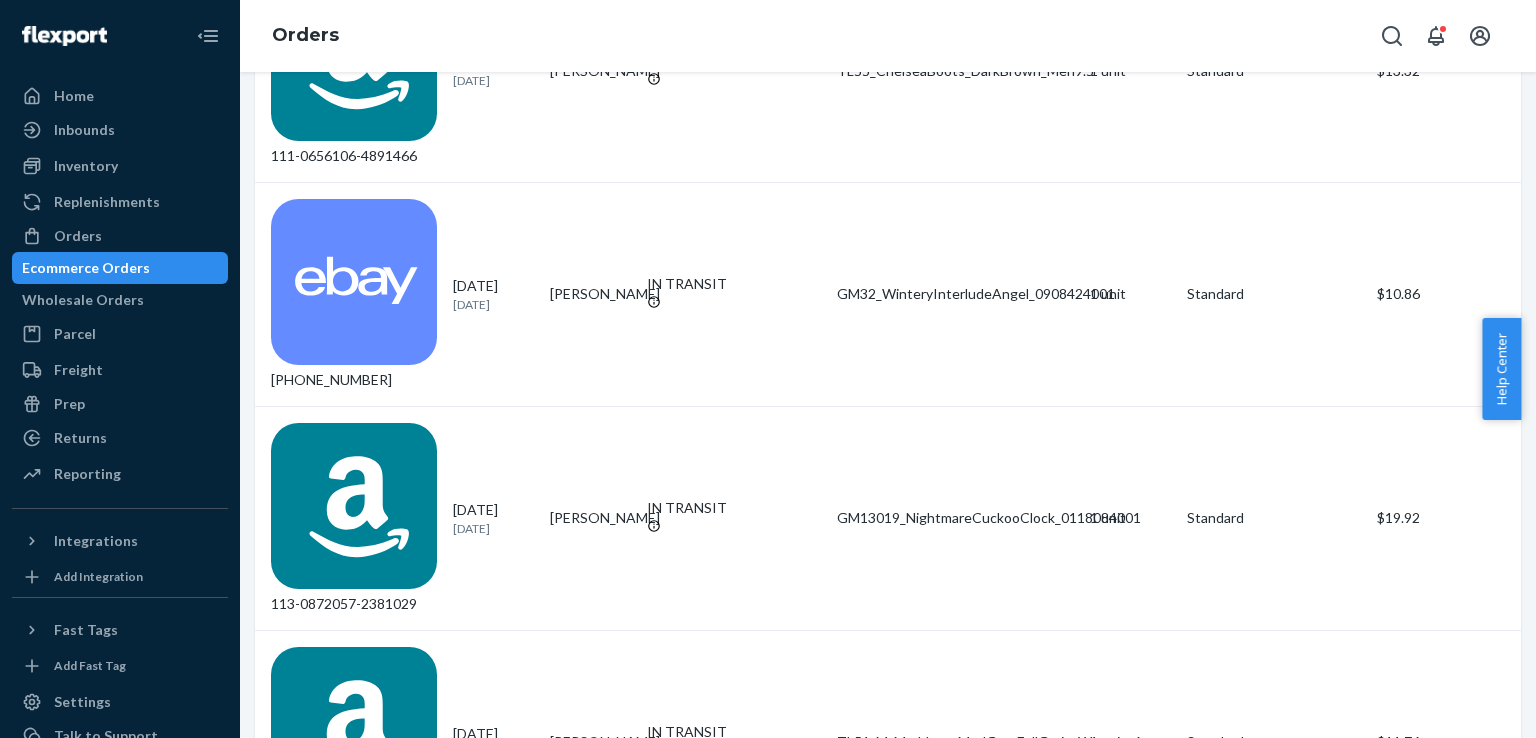 scroll, scrollTop: 1361, scrollLeft: 0, axis: vertical 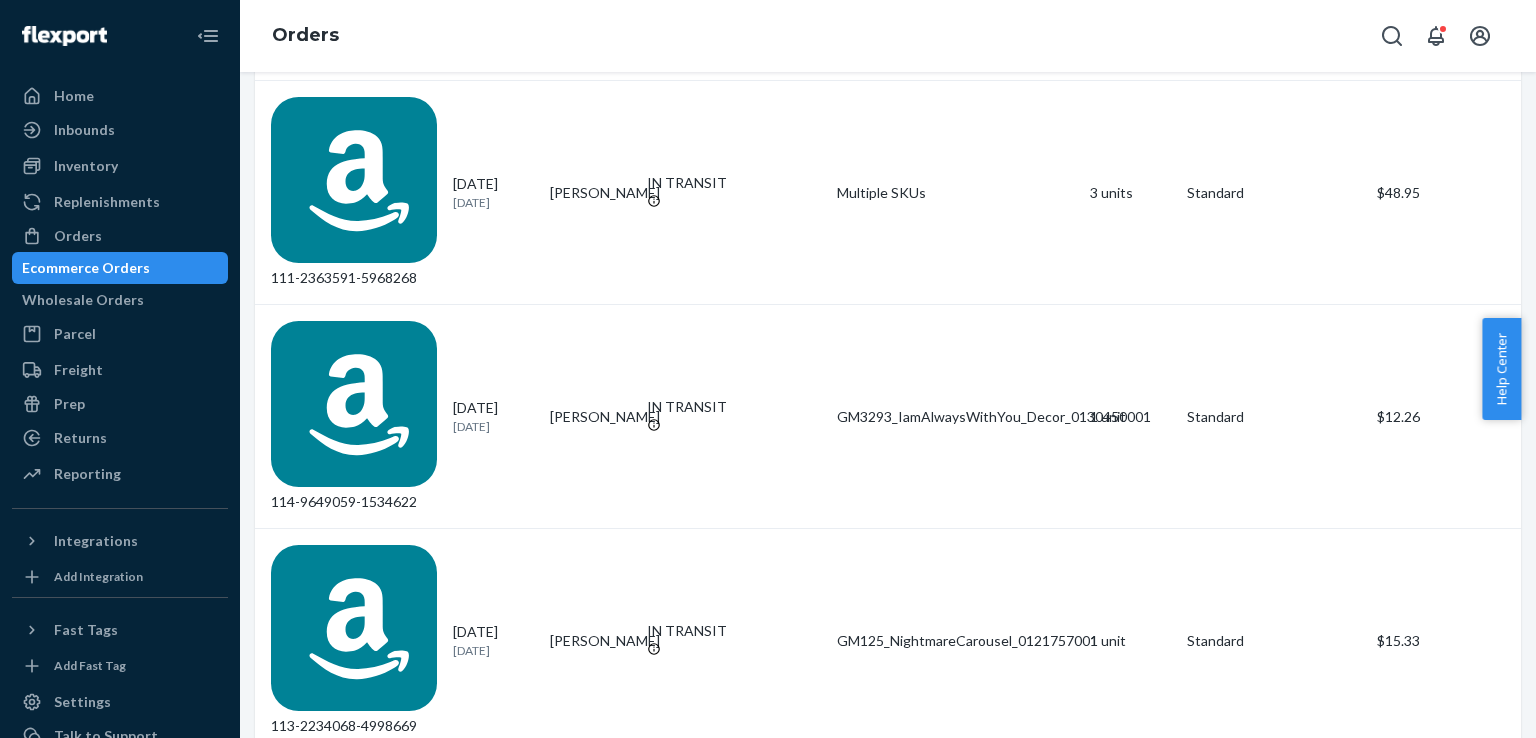 click on "[DATE]" at bounding box center [493, 6043] 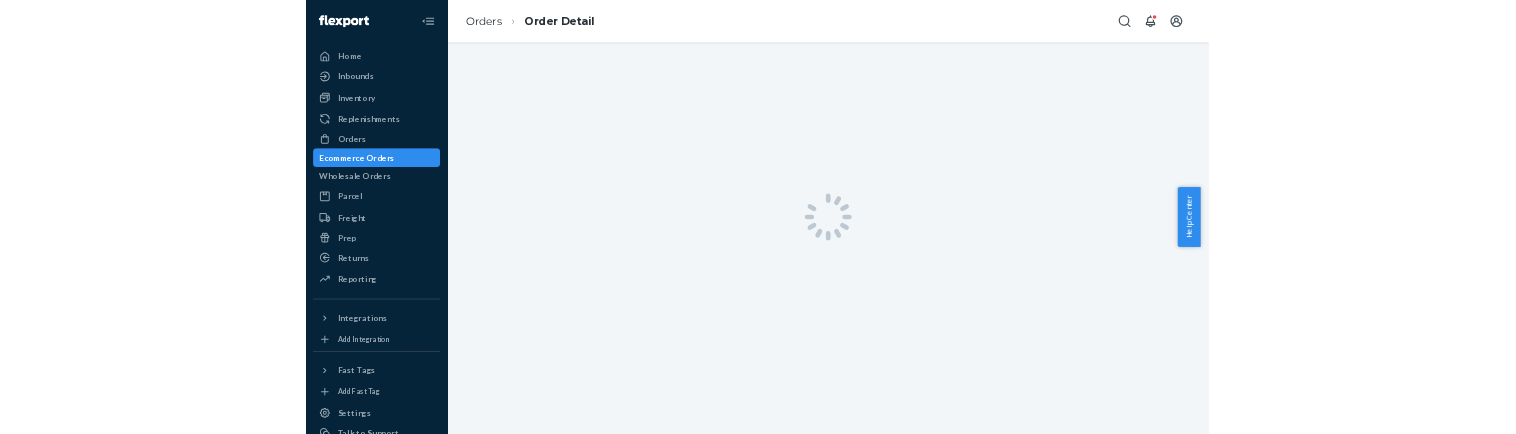 scroll, scrollTop: 0, scrollLeft: 0, axis: both 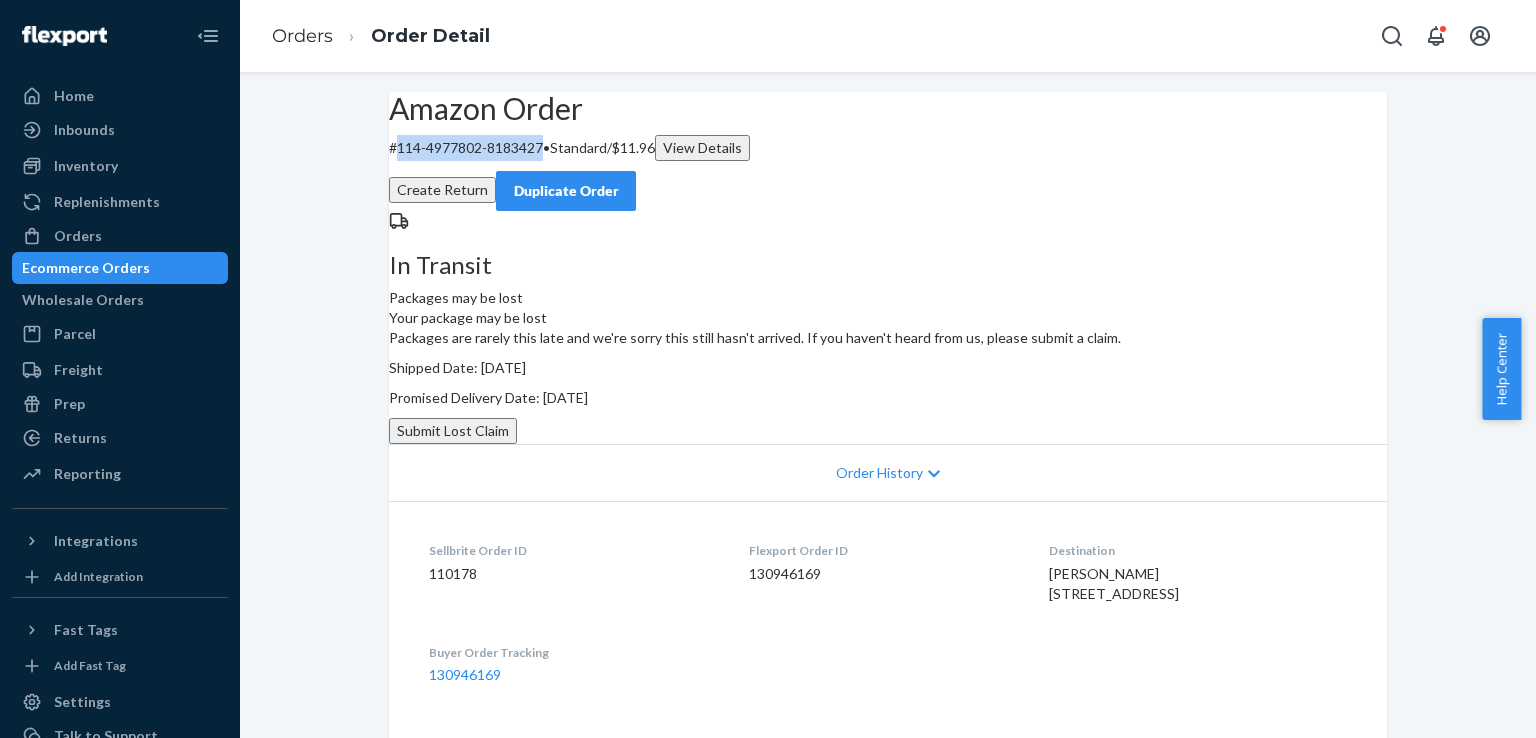 drag, startPoint x: 429, startPoint y: 193, endPoint x: 575, endPoint y: 207, distance: 146.6697 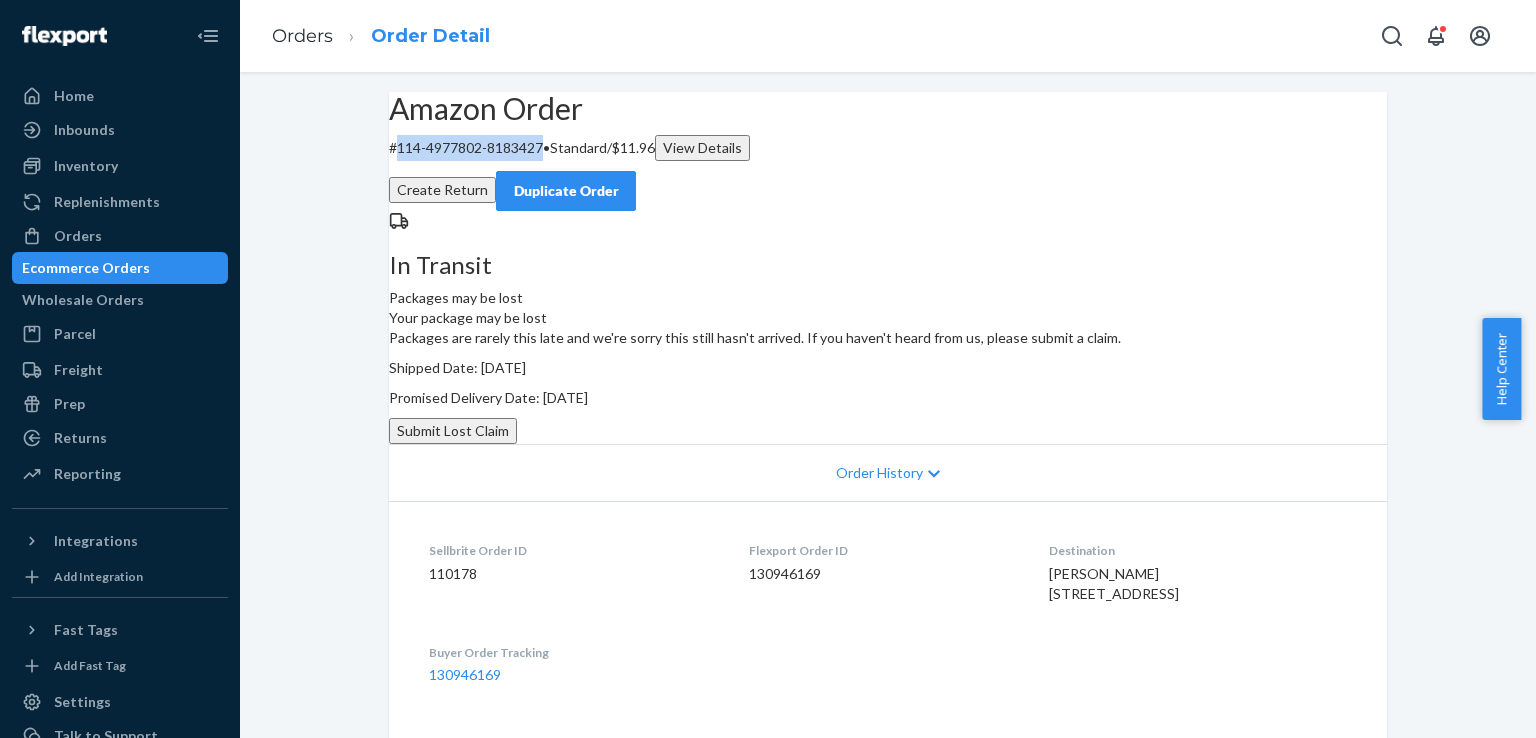 copy on "114-4977802-8183427" 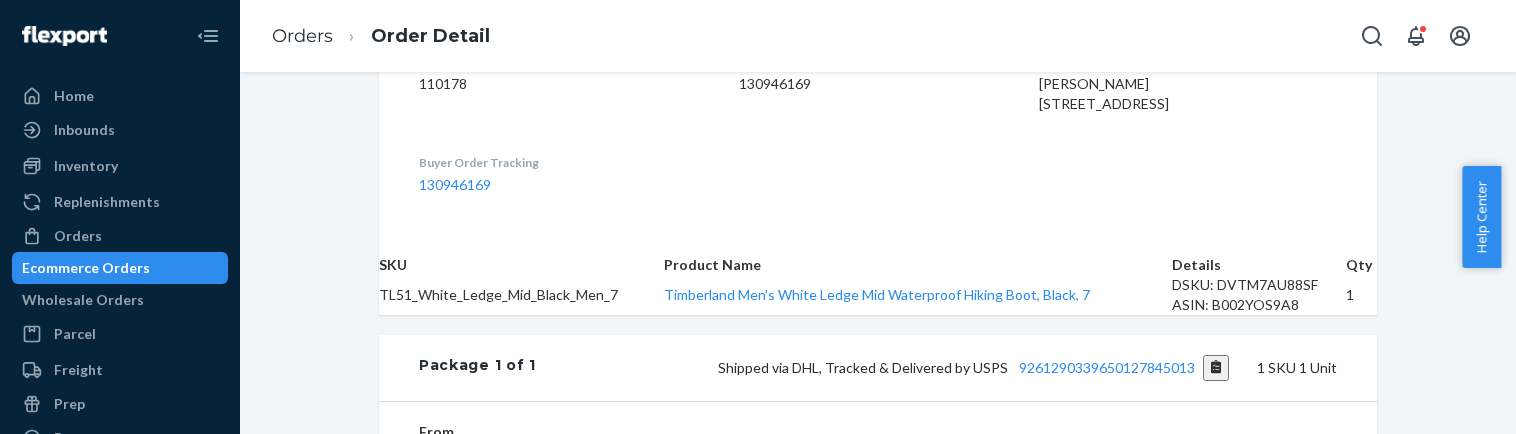 scroll, scrollTop: 466, scrollLeft: 0, axis: vertical 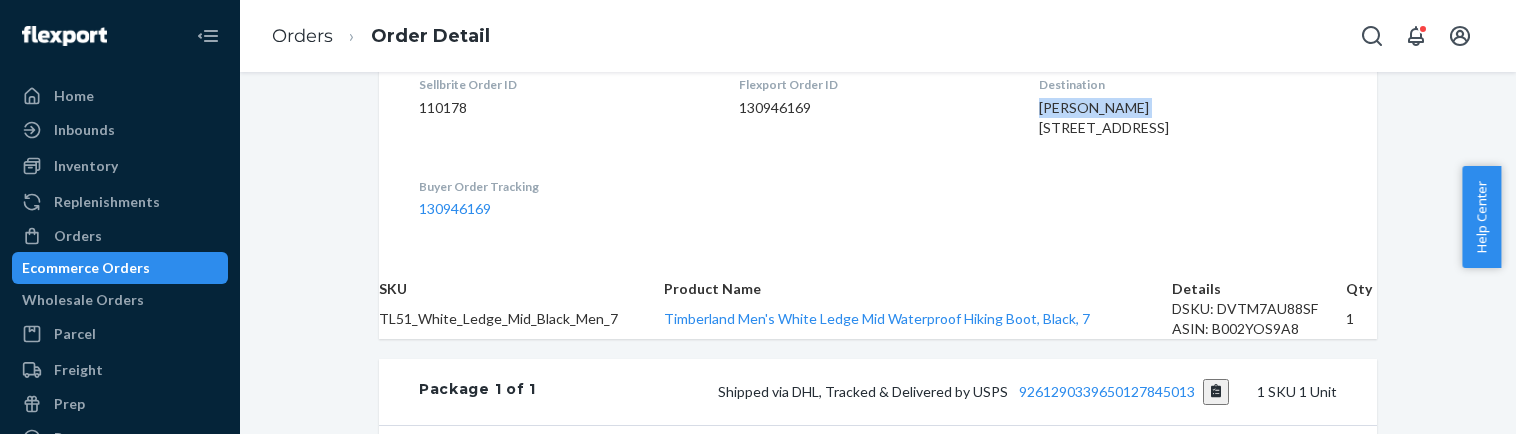 drag, startPoint x: 1003, startPoint y: 208, endPoint x: 1130, endPoint y: 212, distance: 127.06297 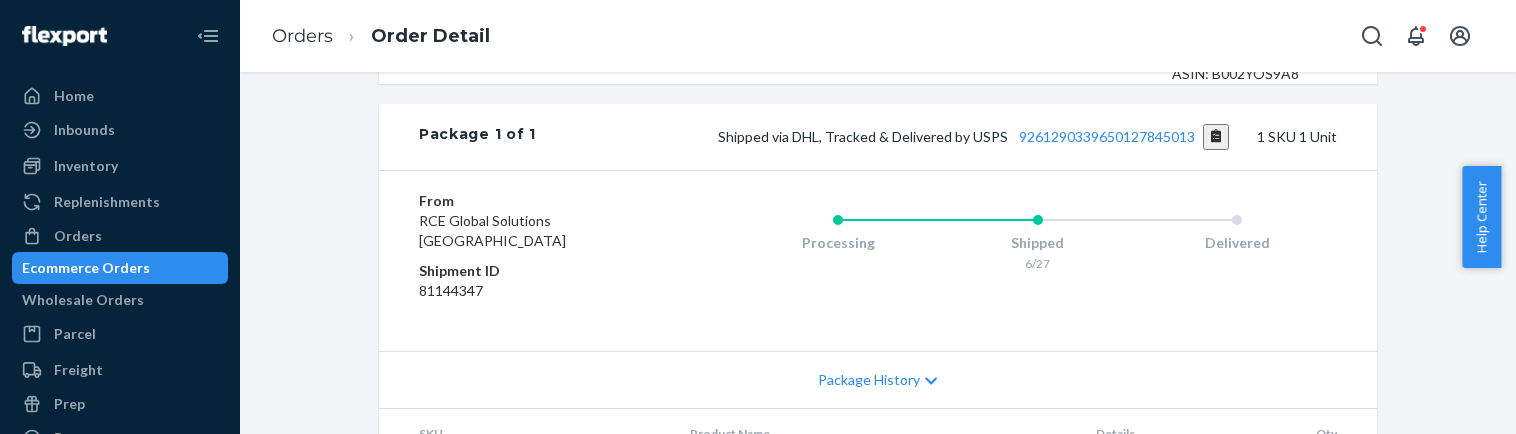 scroll, scrollTop: 733, scrollLeft: 0, axis: vertical 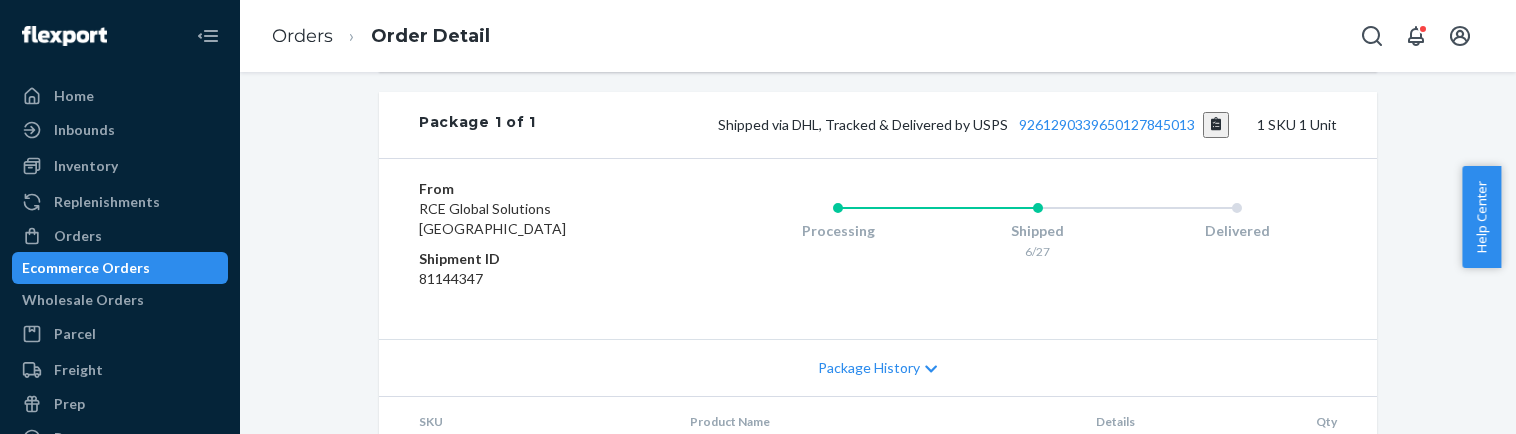 click on "TL51_White_Ledge_Mid_Black_Men_7" at bounding box center [521, 52] 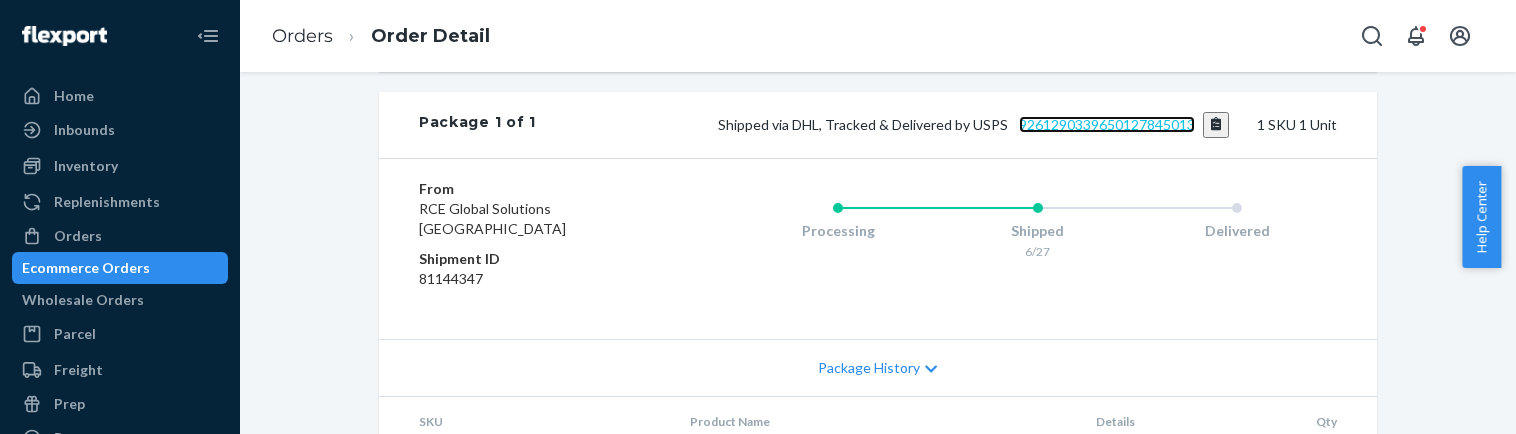 click on "9261290339650127845013" at bounding box center (1107, 124) 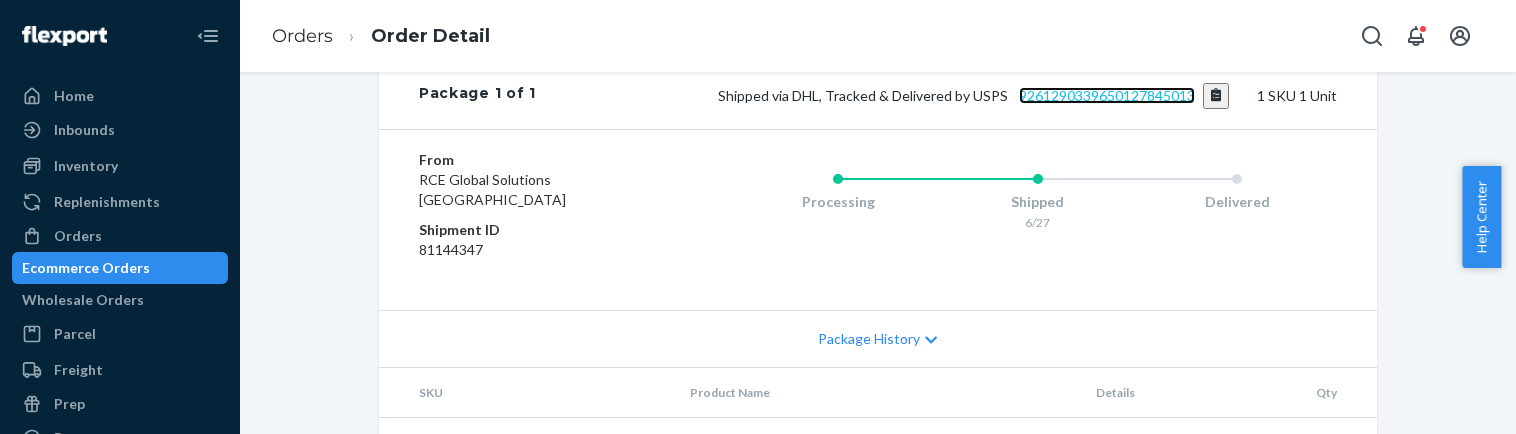 scroll, scrollTop: 766, scrollLeft: 0, axis: vertical 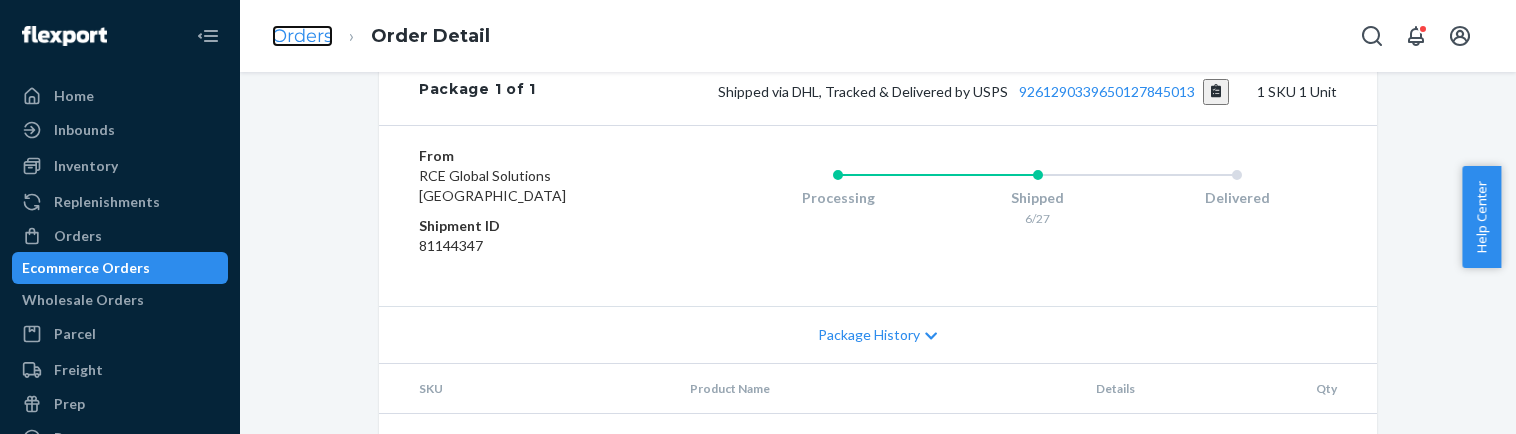 click on "Orders" at bounding box center [302, 36] 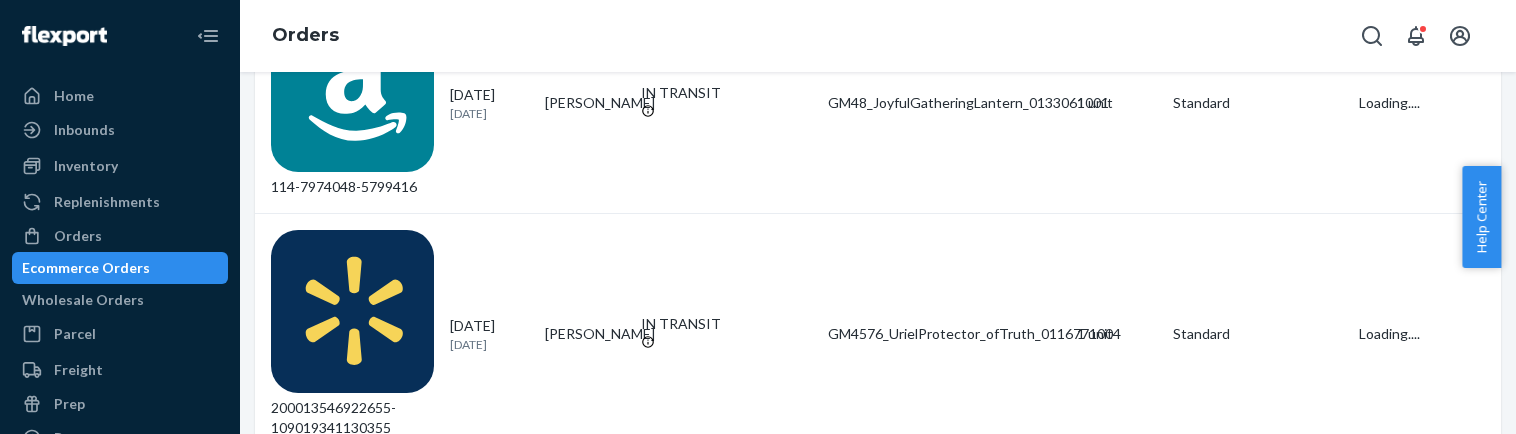 scroll, scrollTop: 0, scrollLeft: 0, axis: both 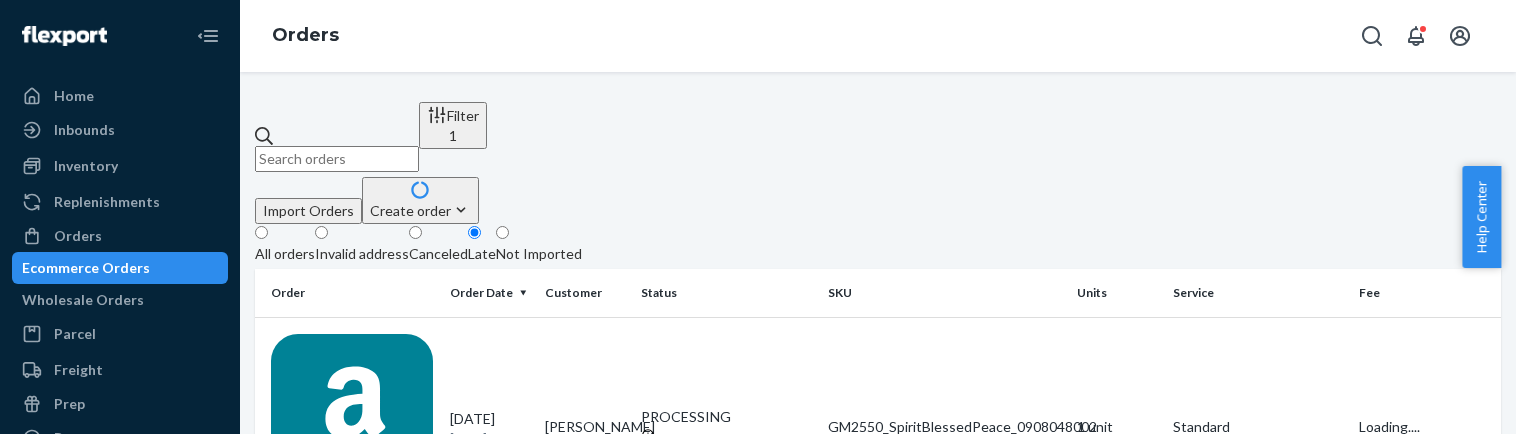 click at bounding box center [337, 159] 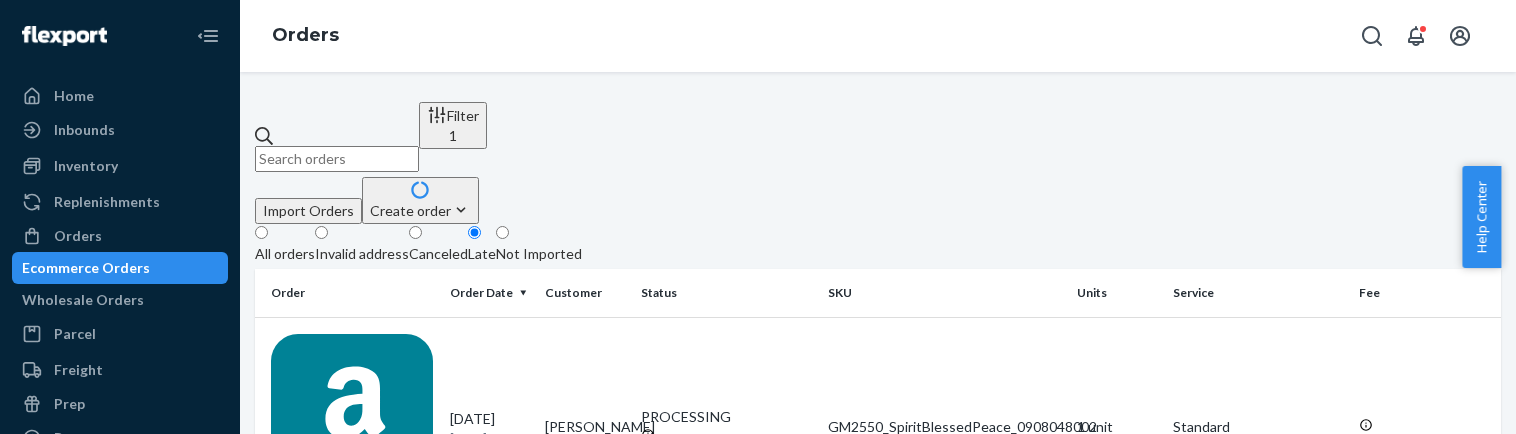 drag, startPoint x: 368, startPoint y: 117, endPoint x: 896, endPoint y: 185, distance: 532.3608 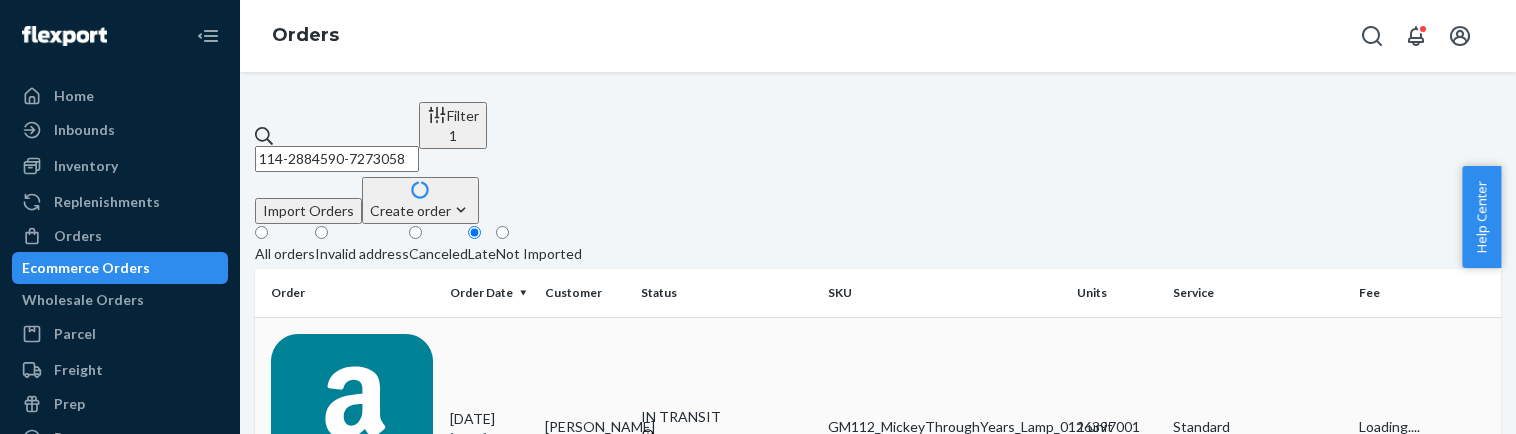 type on "114-2884590-7273058" 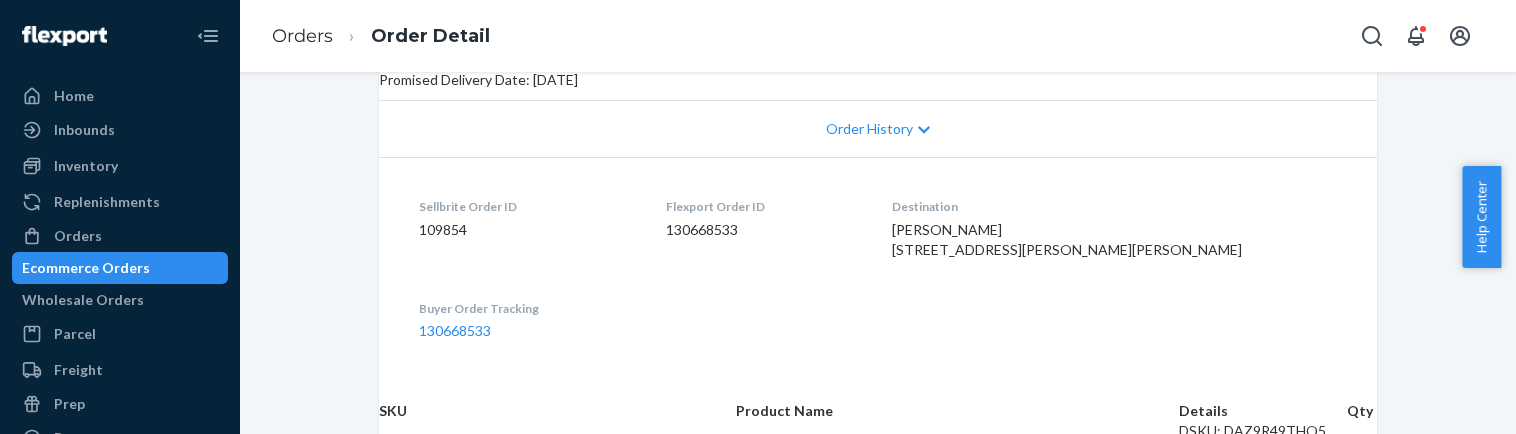 scroll, scrollTop: 466, scrollLeft: 0, axis: vertical 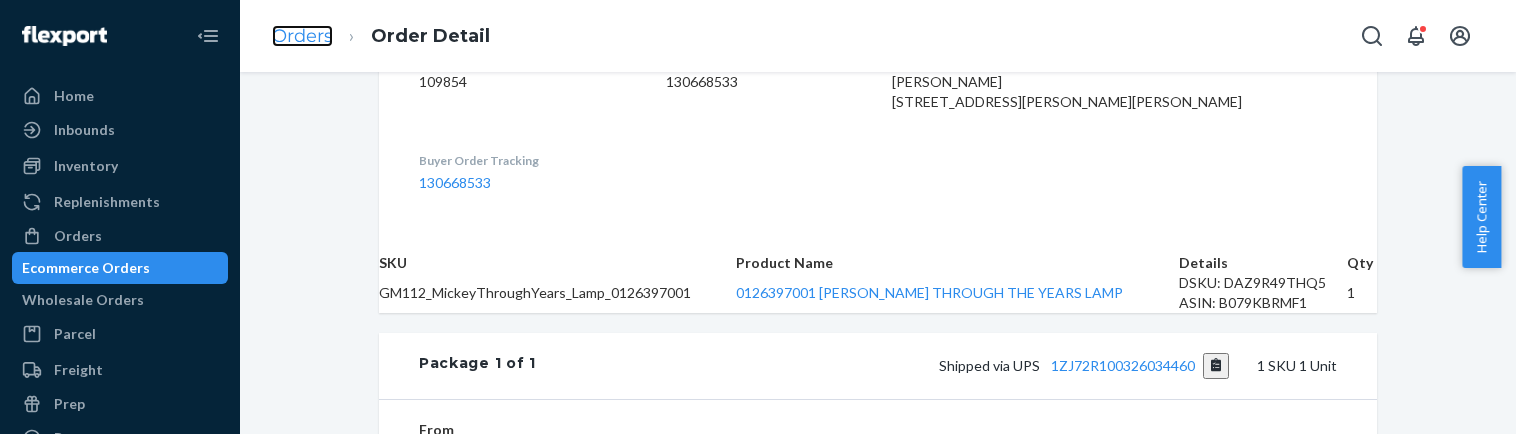 click on "Orders" at bounding box center (302, 36) 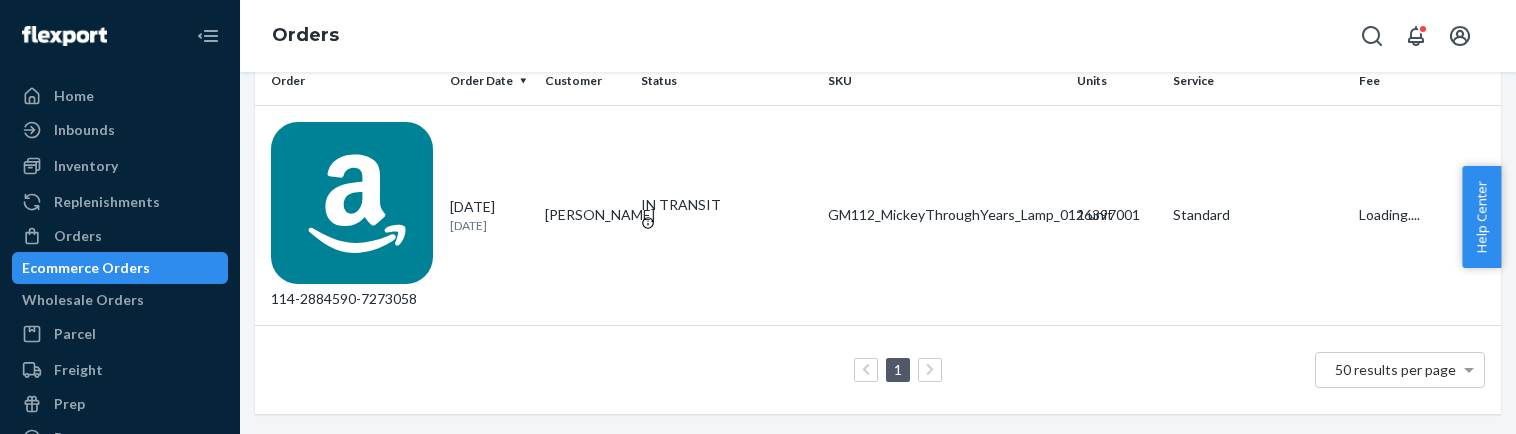 scroll, scrollTop: 0, scrollLeft: 0, axis: both 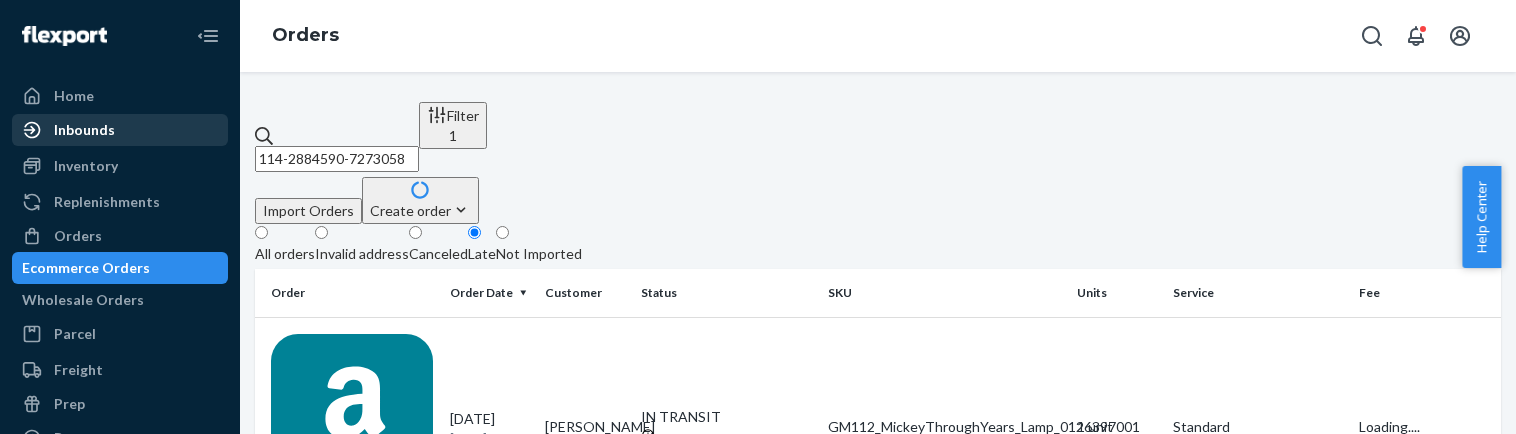 drag, startPoint x: 530, startPoint y: 114, endPoint x: 36, endPoint y: 114, distance: 494 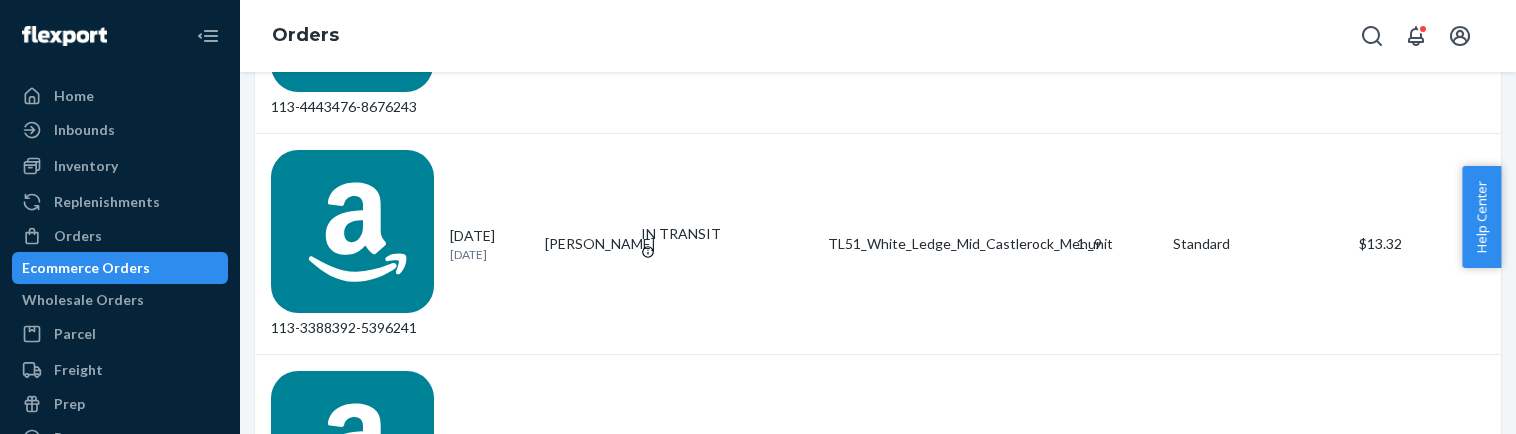 scroll, scrollTop: 1335, scrollLeft: 0, axis: vertical 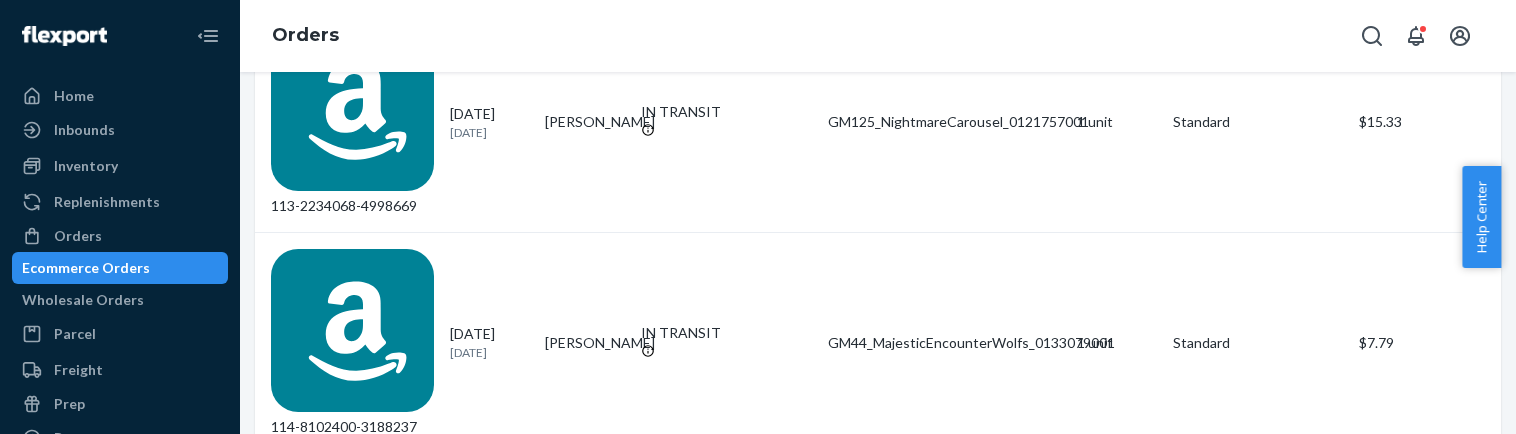 type 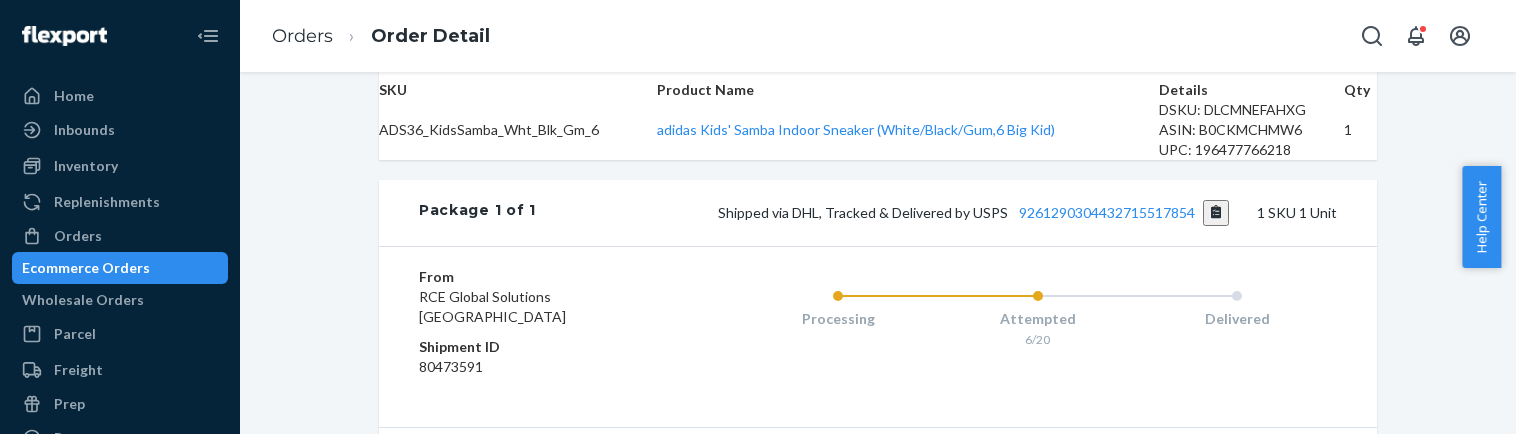 scroll, scrollTop: 633, scrollLeft: 0, axis: vertical 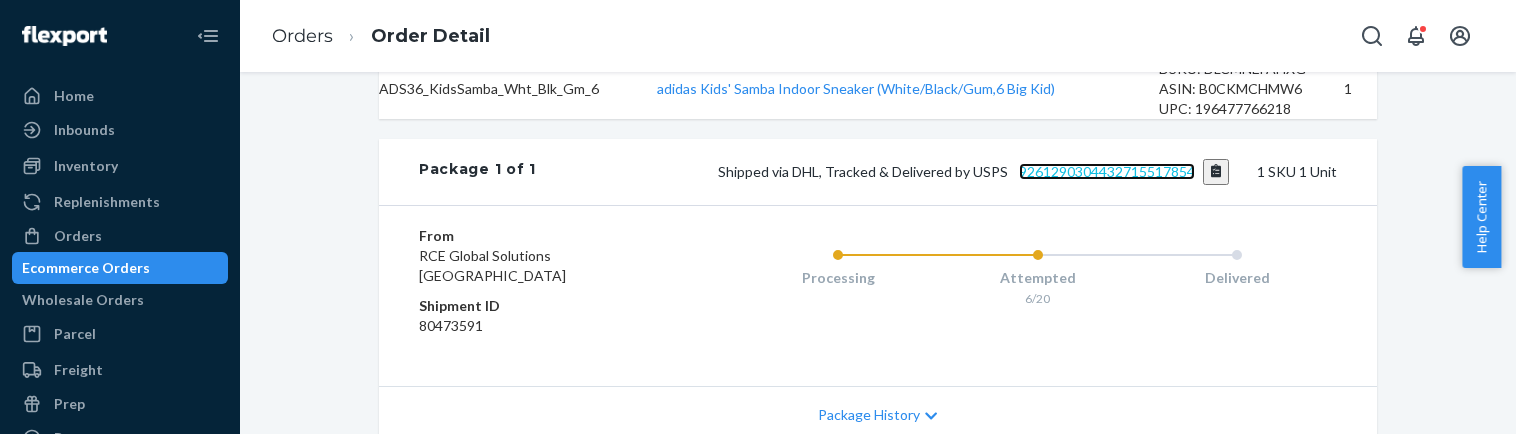 click on "9261290304432715517854" at bounding box center [1107, 171] 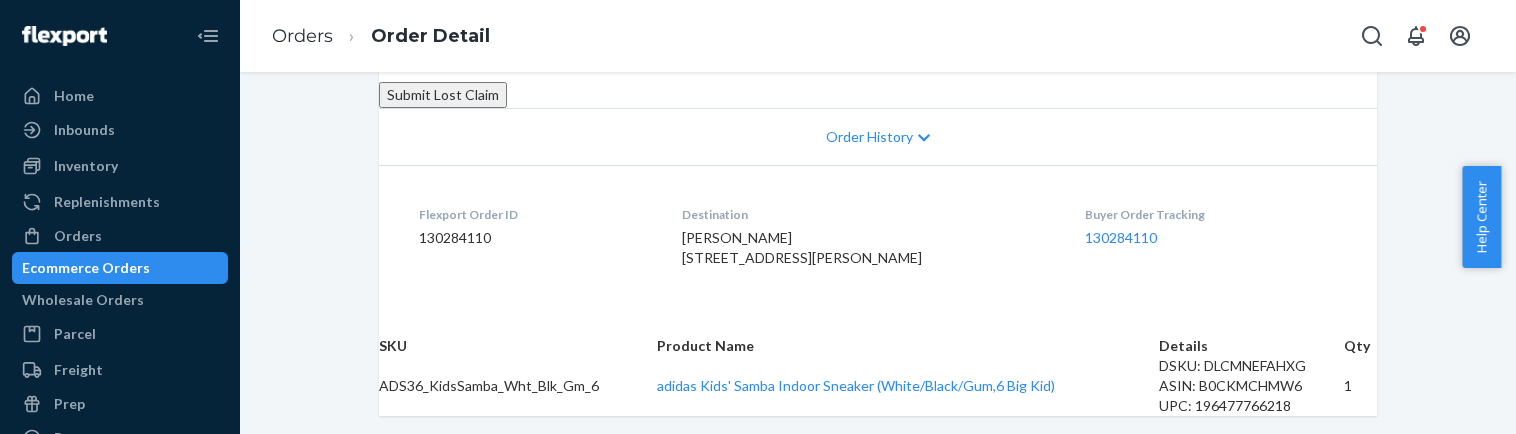 scroll, scrollTop: 433, scrollLeft: 0, axis: vertical 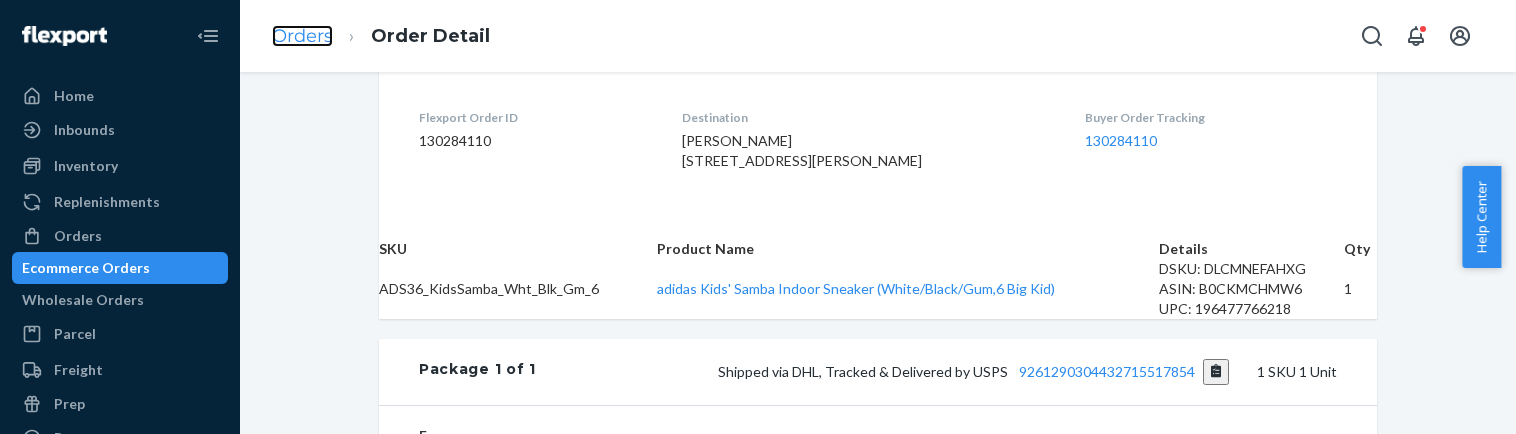 click on "Orders" at bounding box center (302, 36) 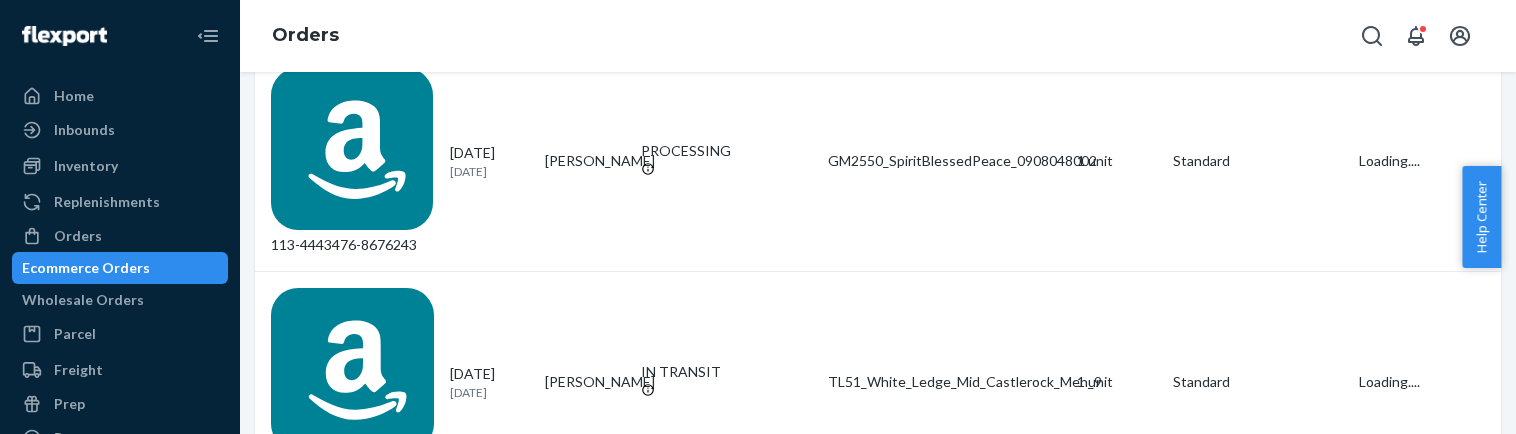 scroll, scrollTop: 666, scrollLeft: 0, axis: vertical 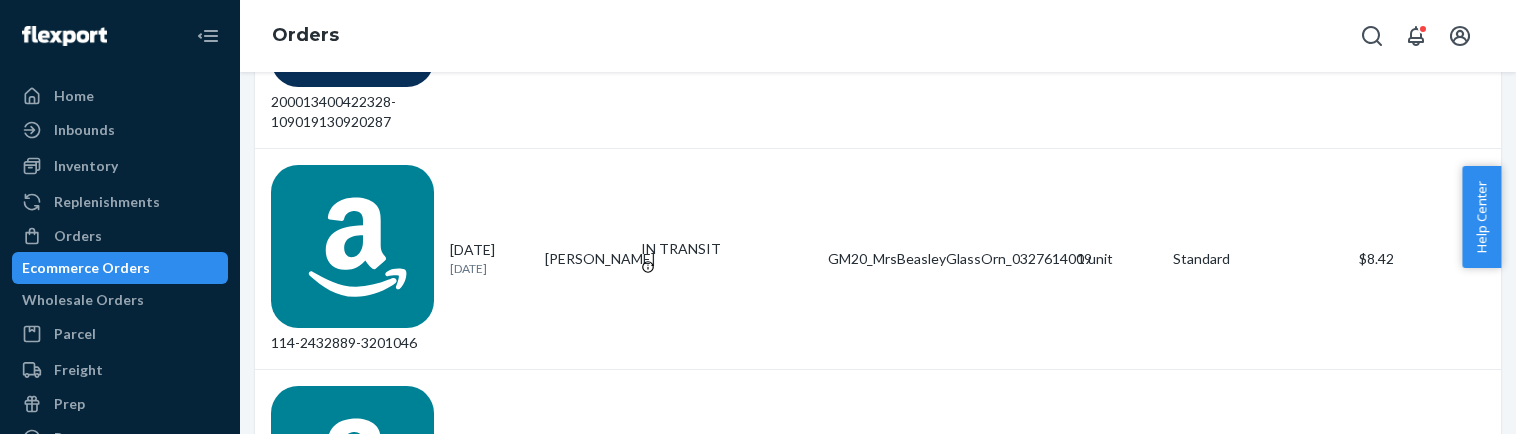 click on "2" at bounding box center (827, 7722) 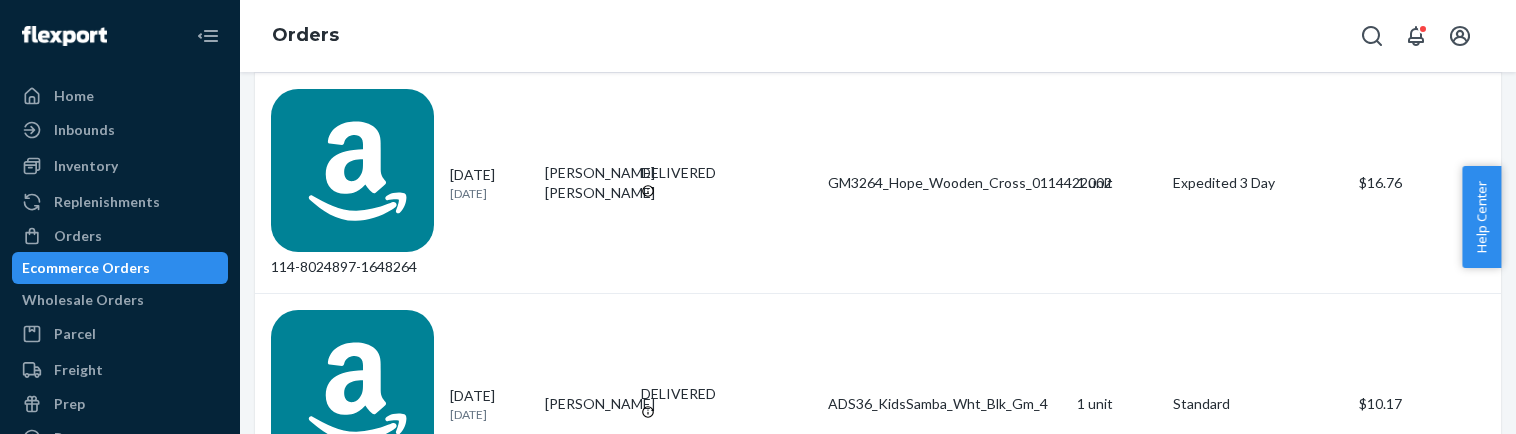 scroll, scrollTop: 466, scrollLeft: 0, axis: vertical 